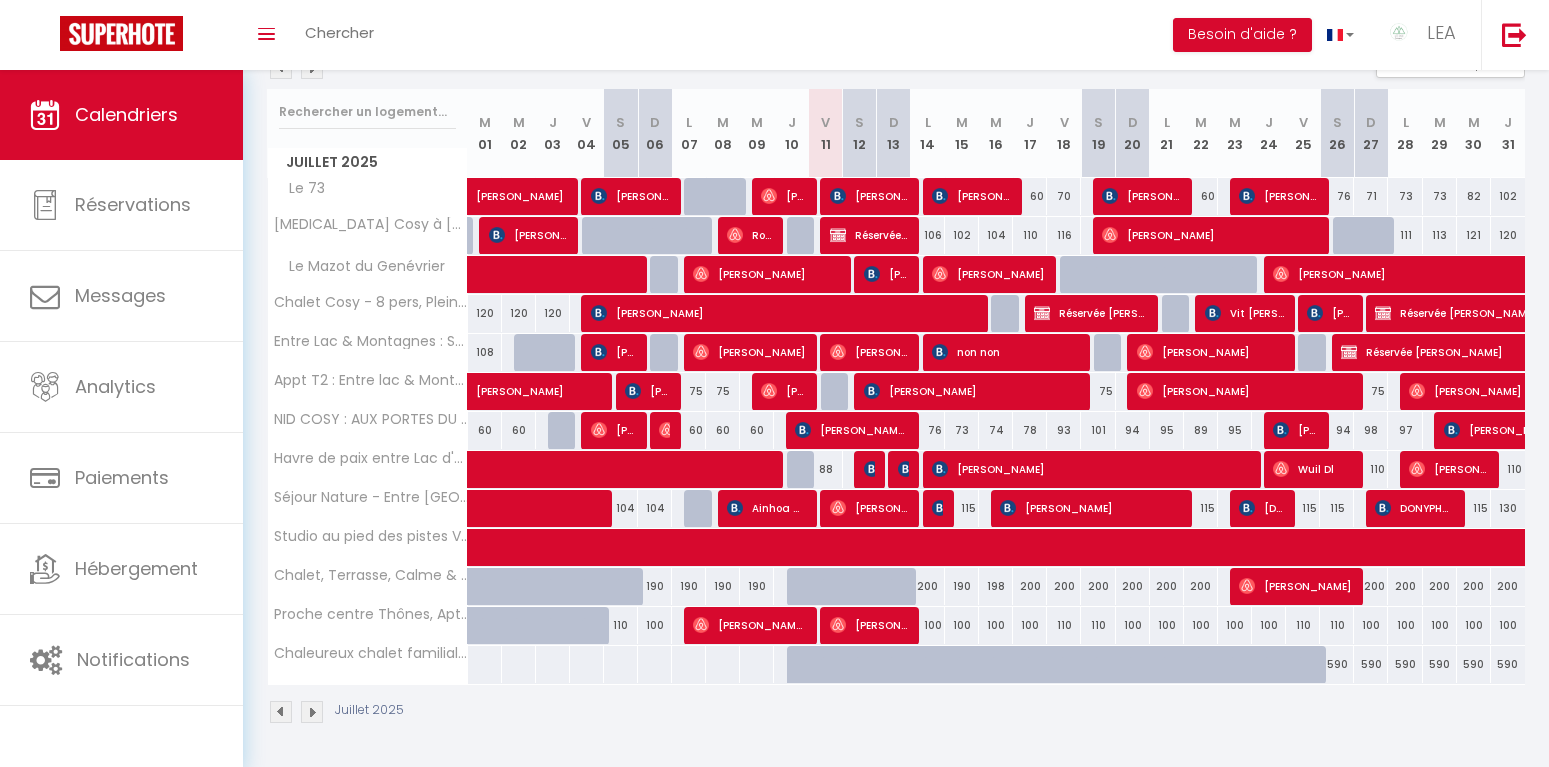 scroll, scrollTop: 137, scrollLeft: 0, axis: vertical 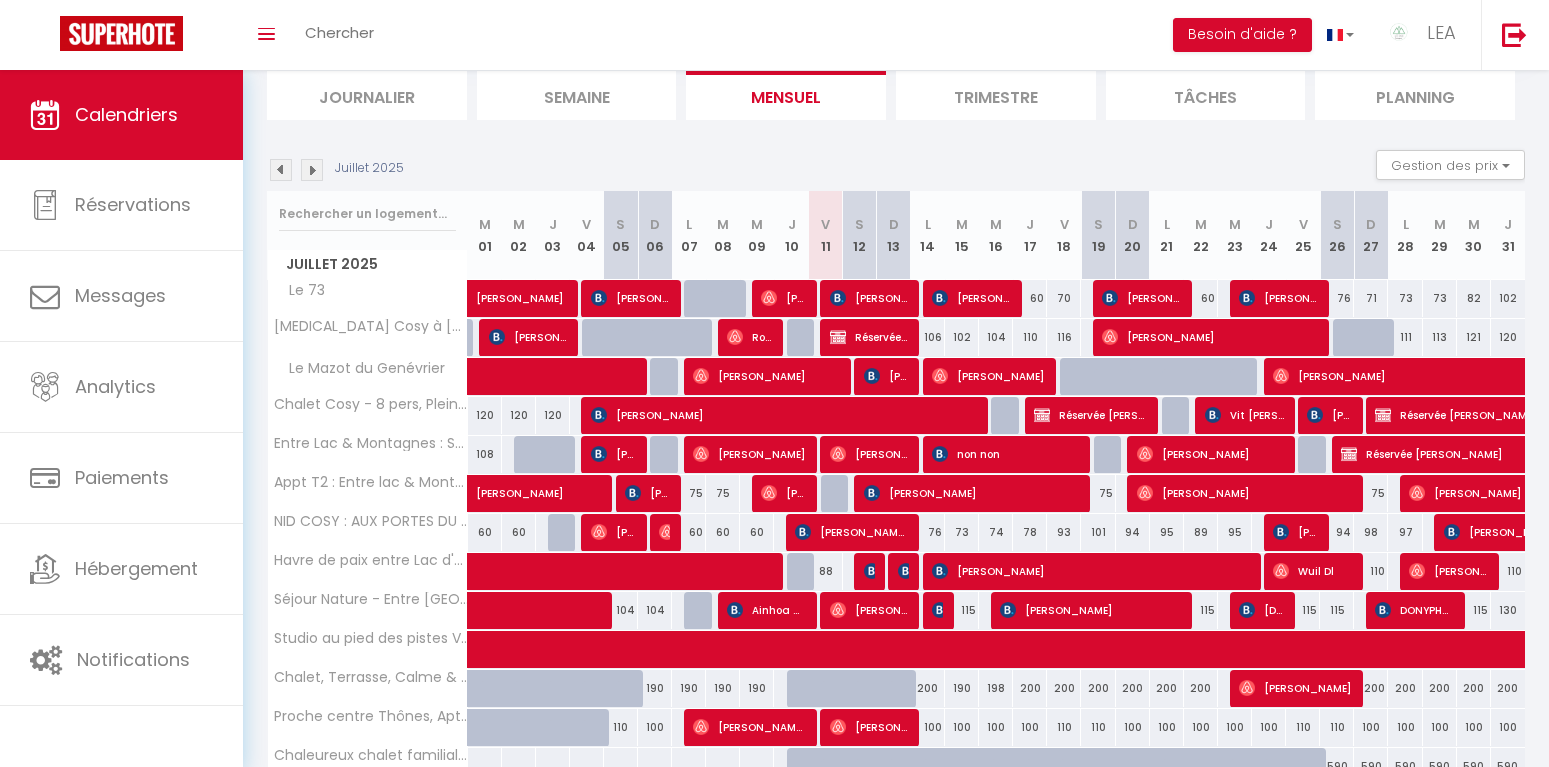 click at bounding box center [312, 170] 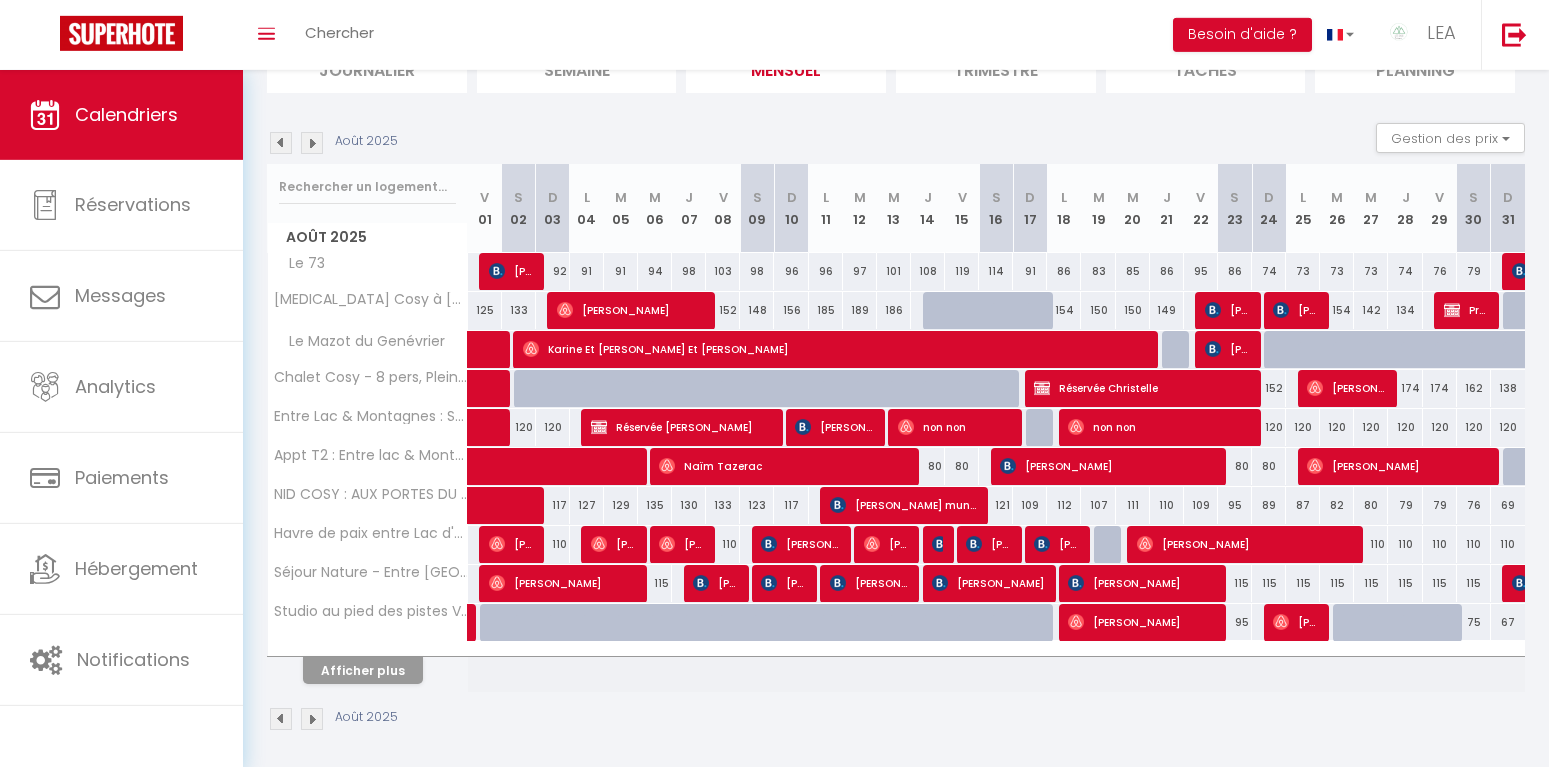 scroll, scrollTop: 171, scrollLeft: 0, axis: vertical 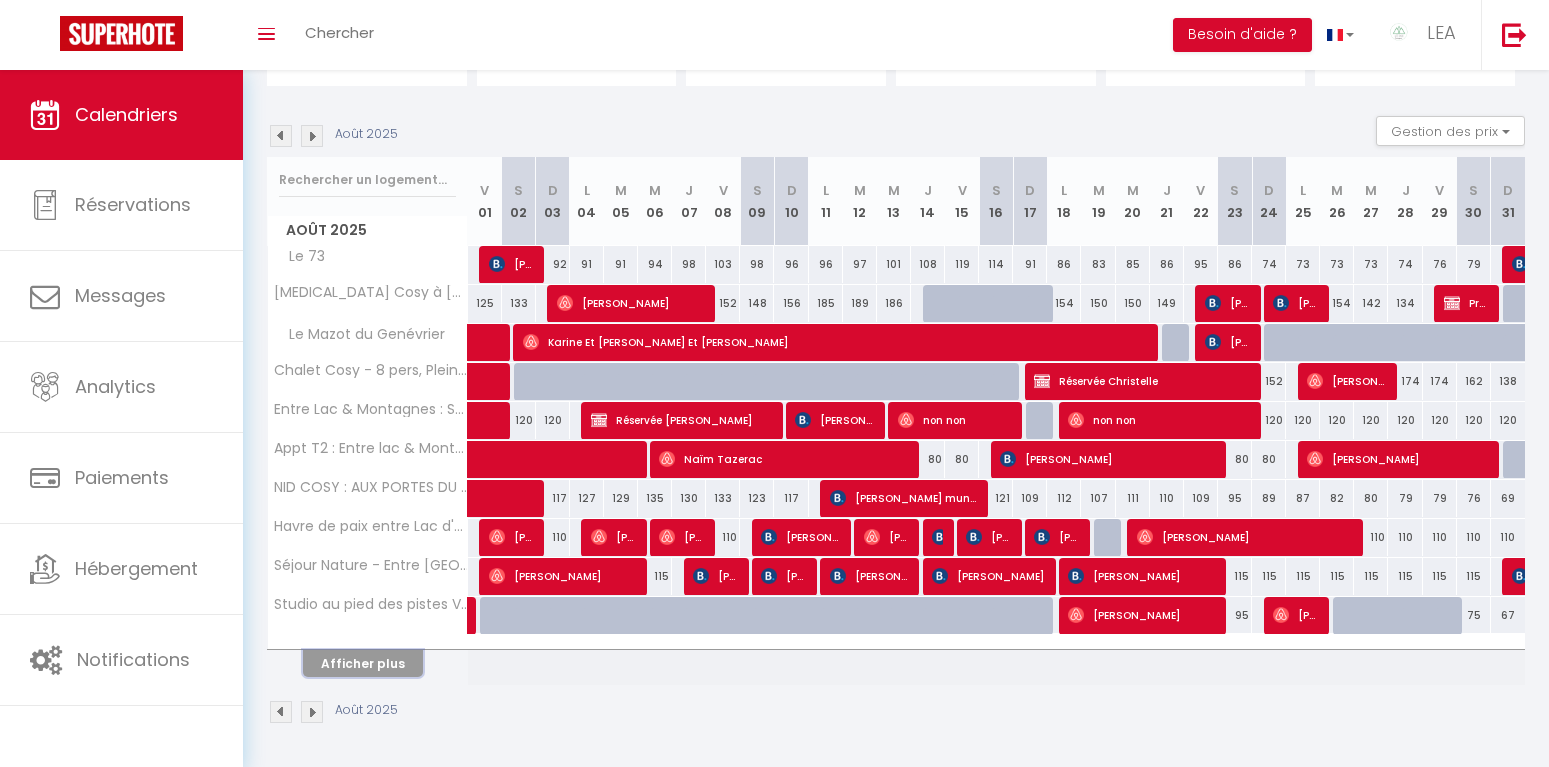 click on "Afficher plus" at bounding box center (363, 663) 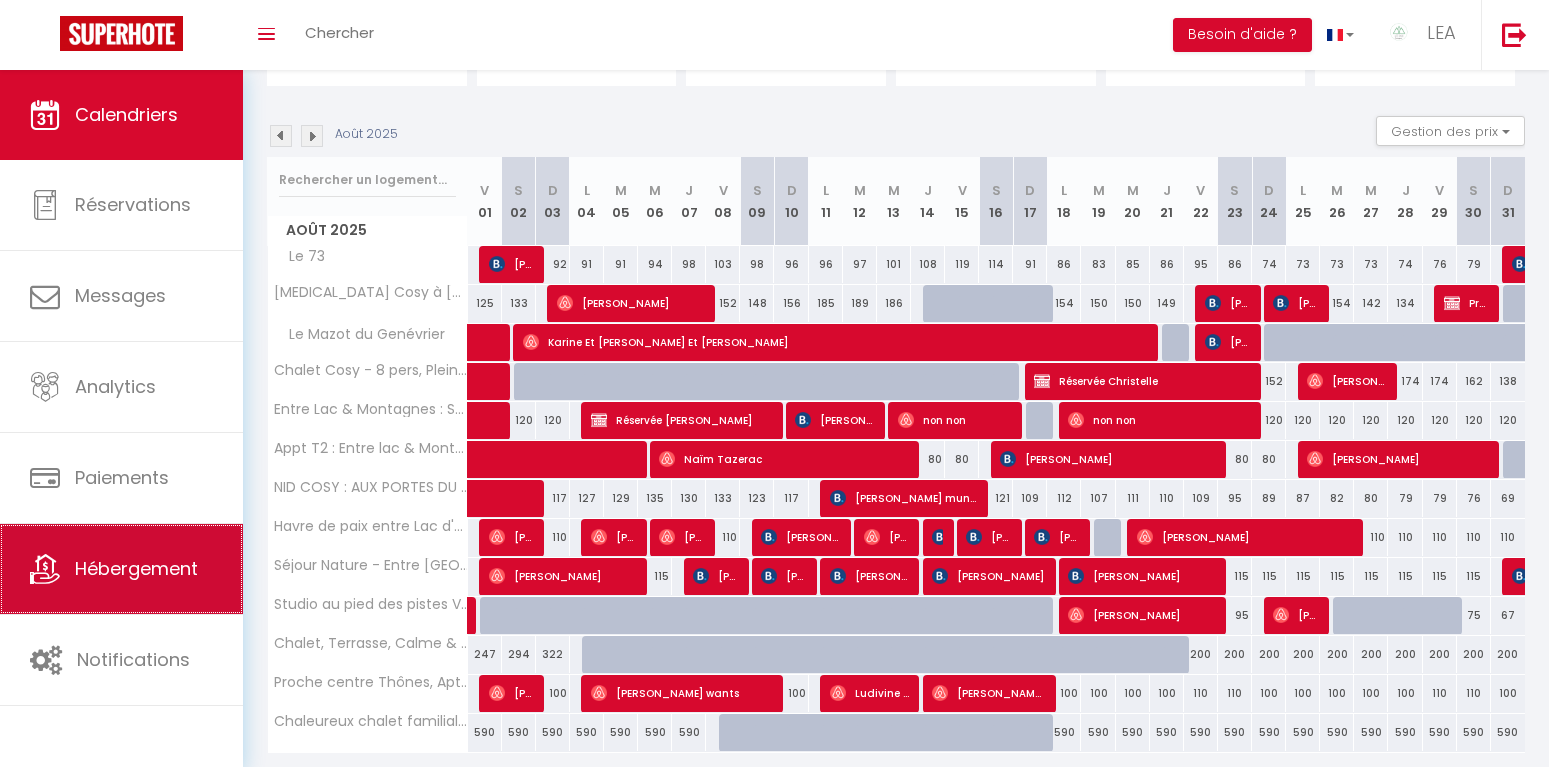 click on "Hébergement" at bounding box center [136, 568] 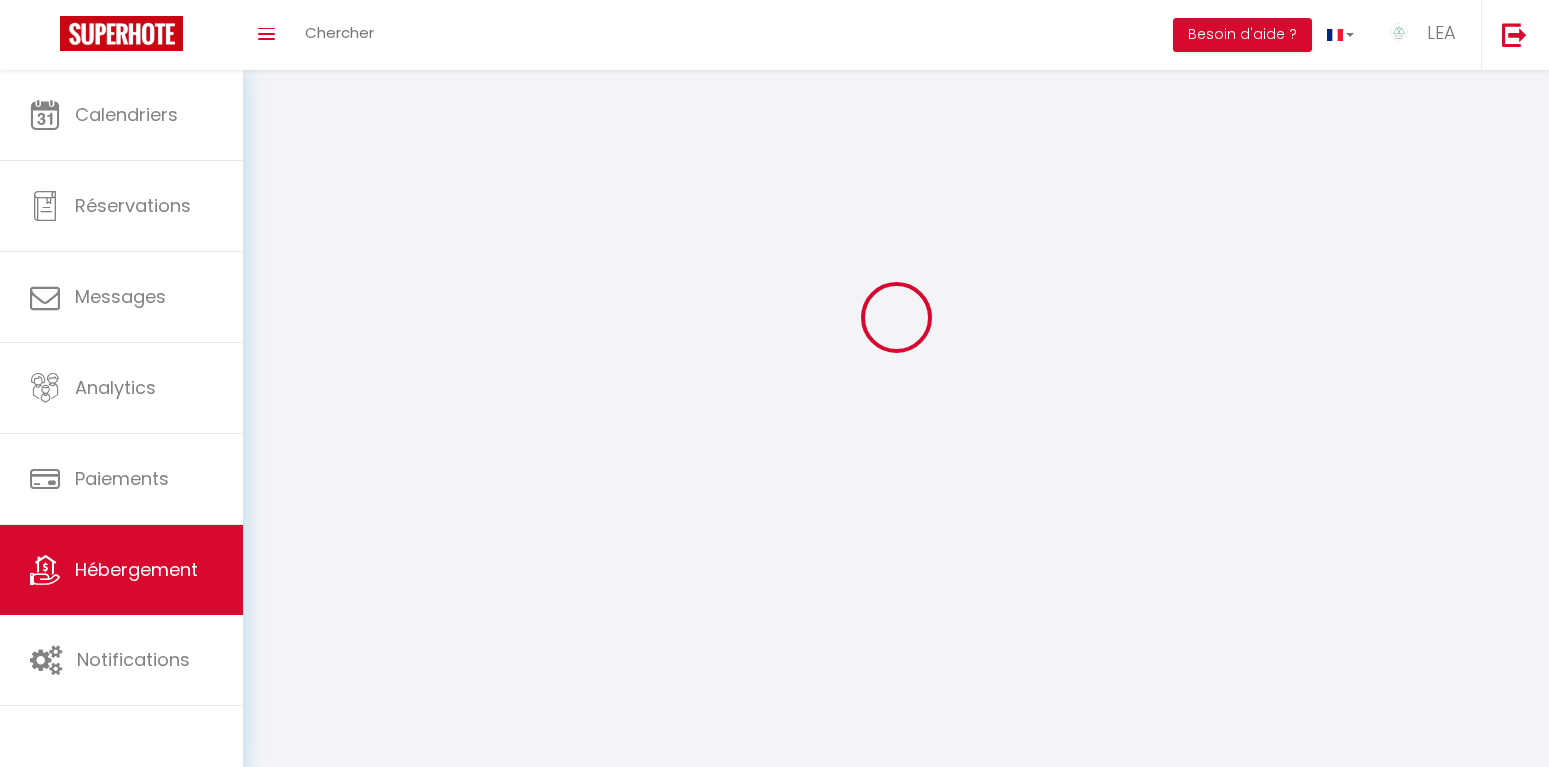 scroll, scrollTop: 0, scrollLeft: 0, axis: both 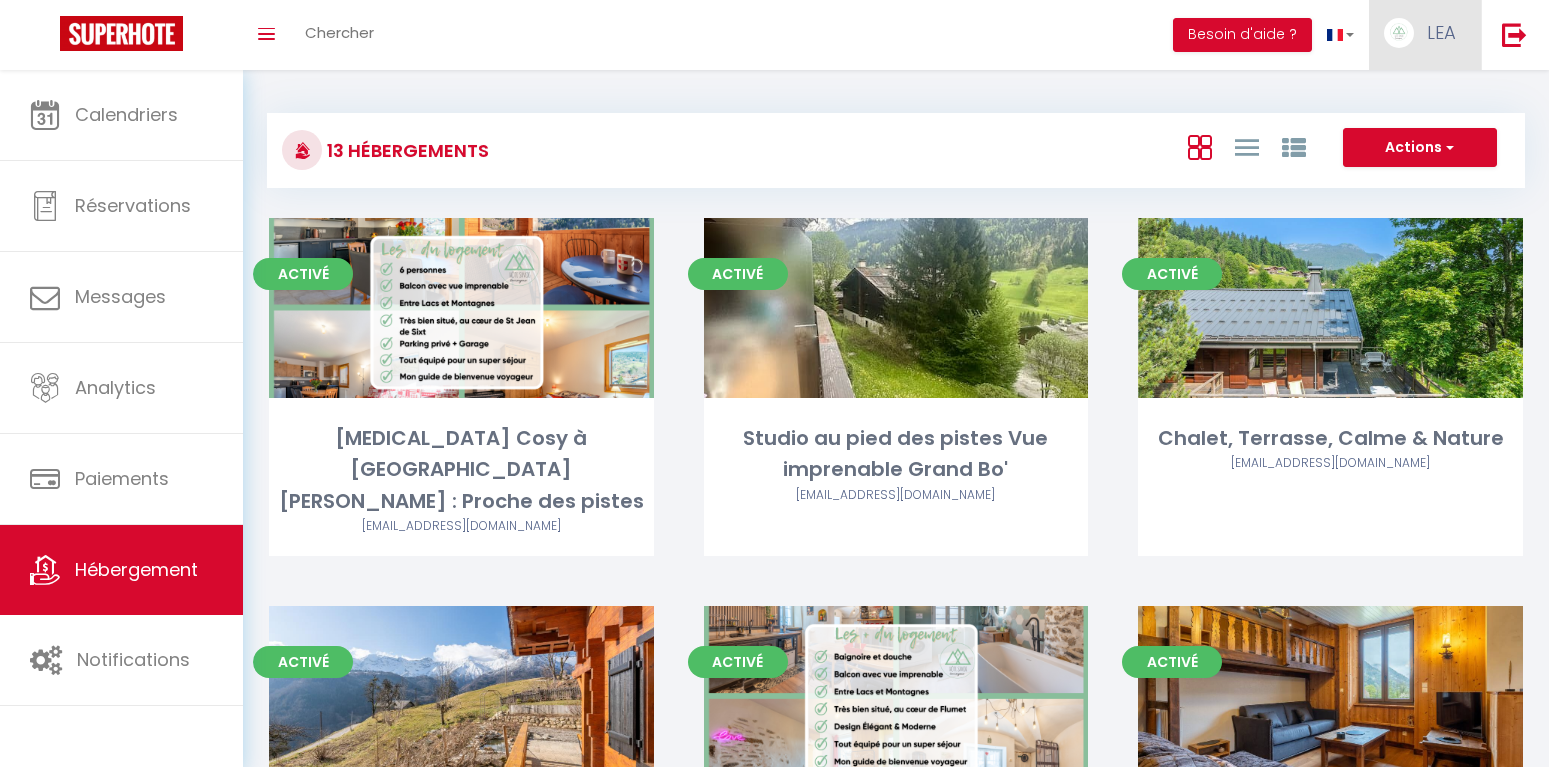 click on "LEA" at bounding box center [1425, 35] 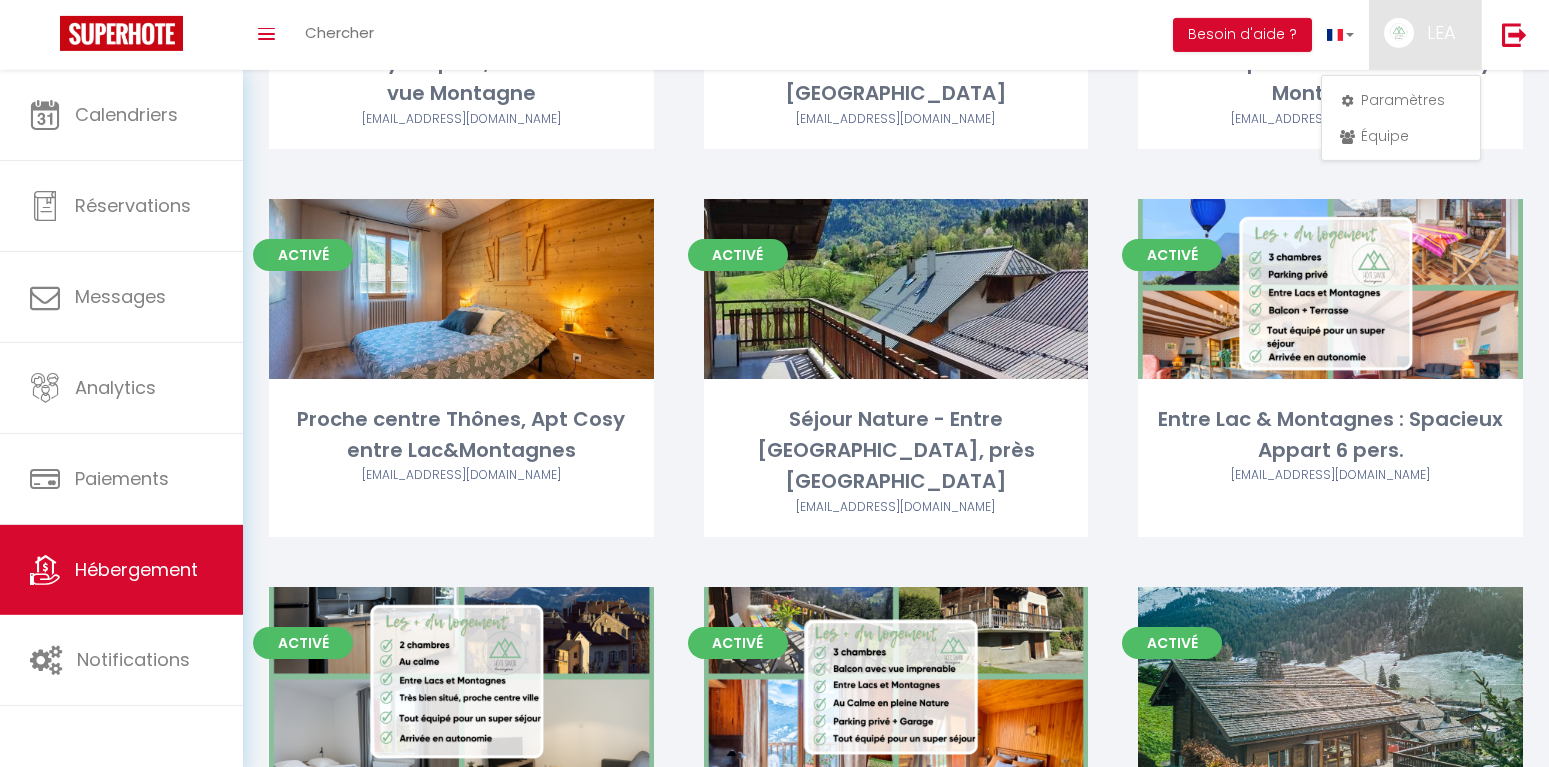 scroll, scrollTop: 714, scrollLeft: 0, axis: vertical 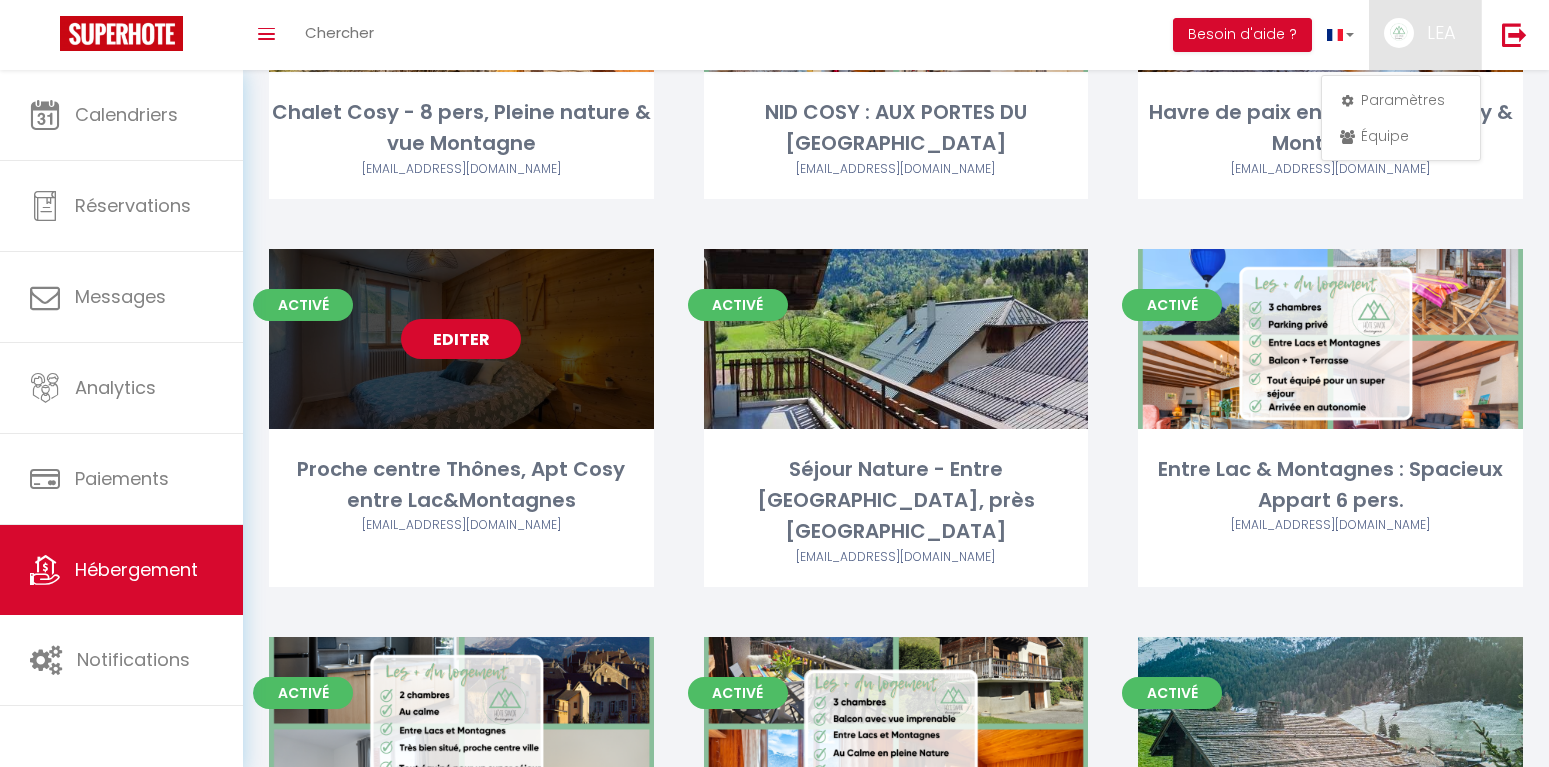 click on "Editer" at bounding box center [461, 339] 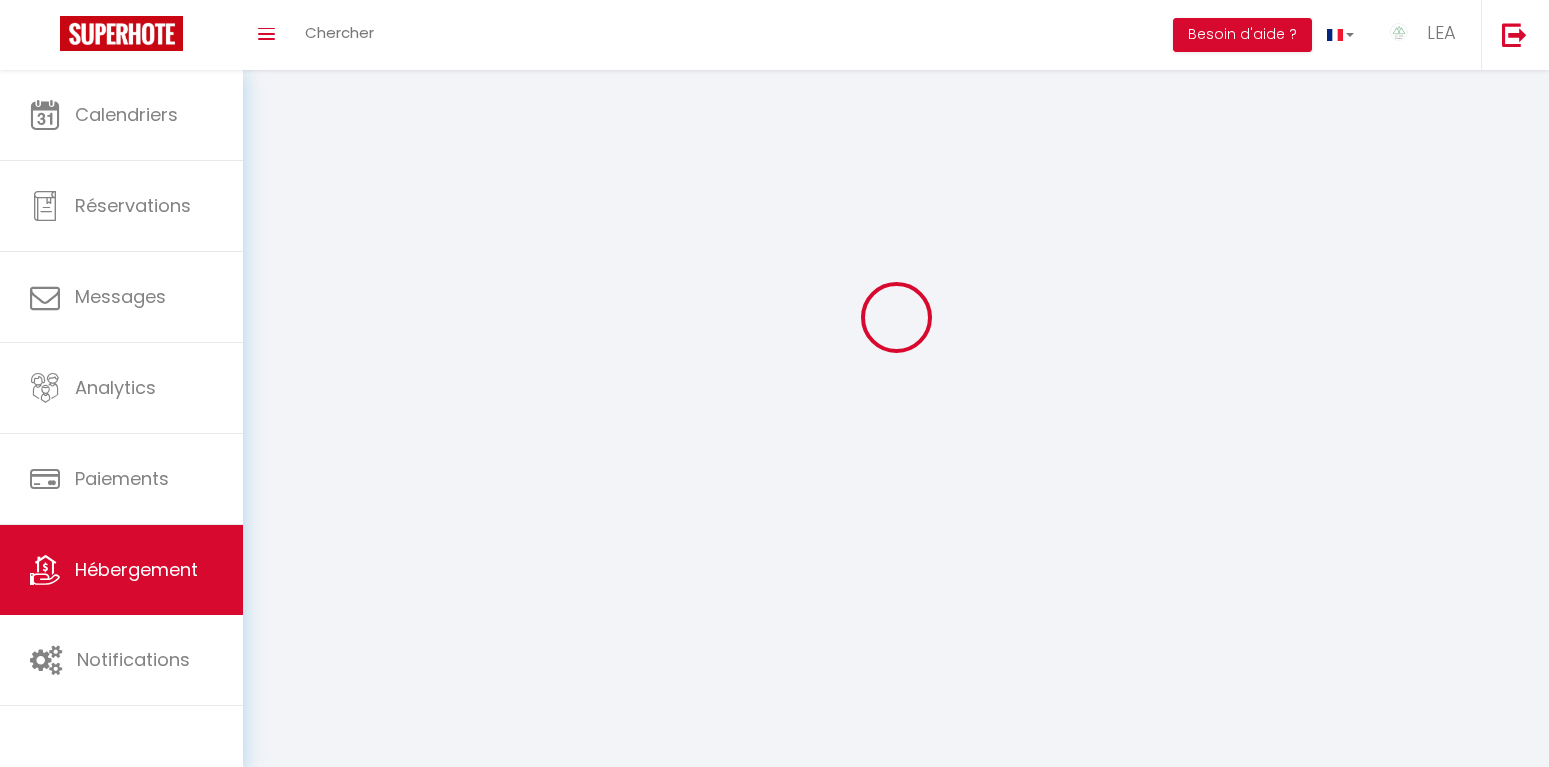 select on "1" 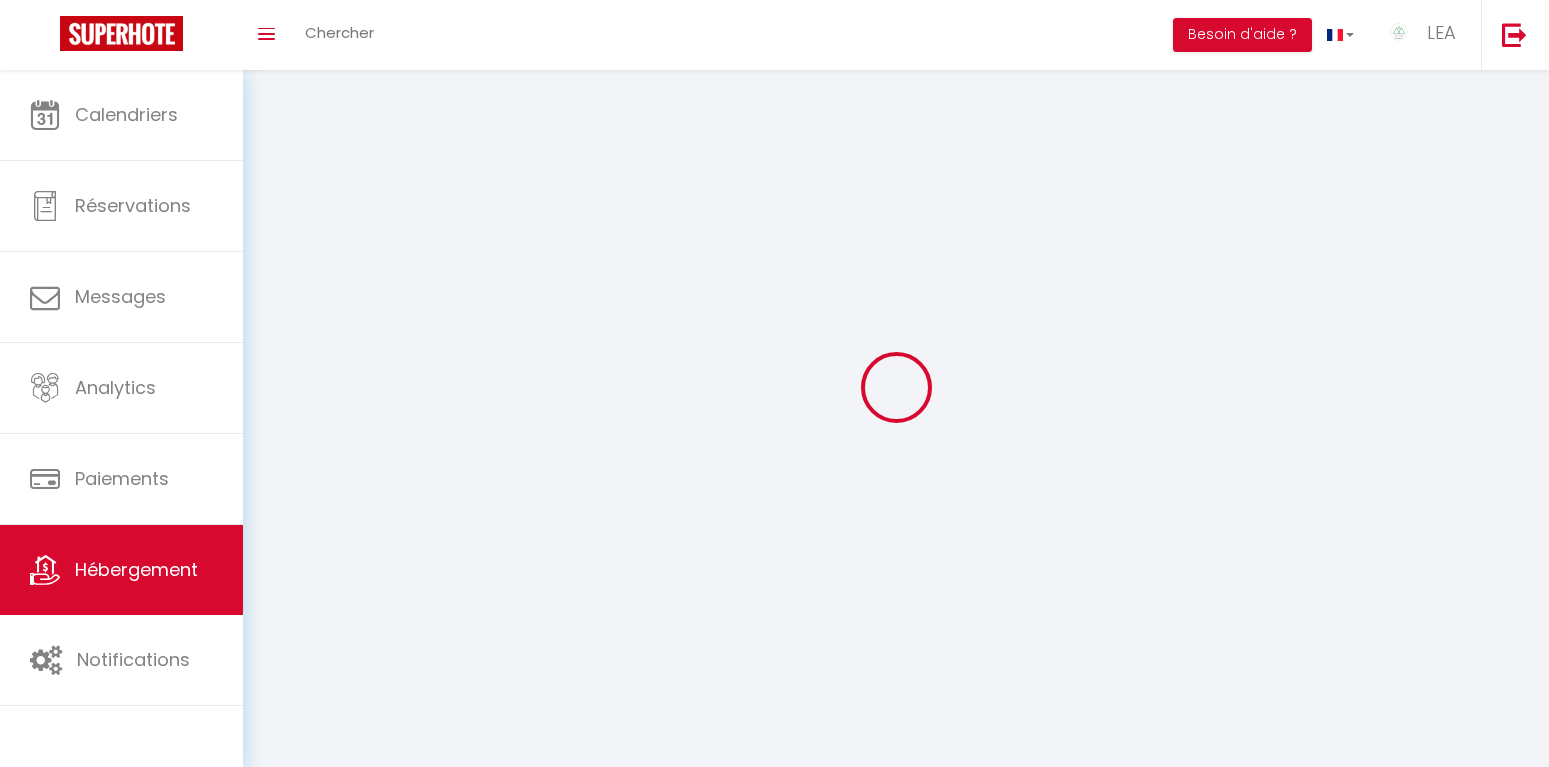 select 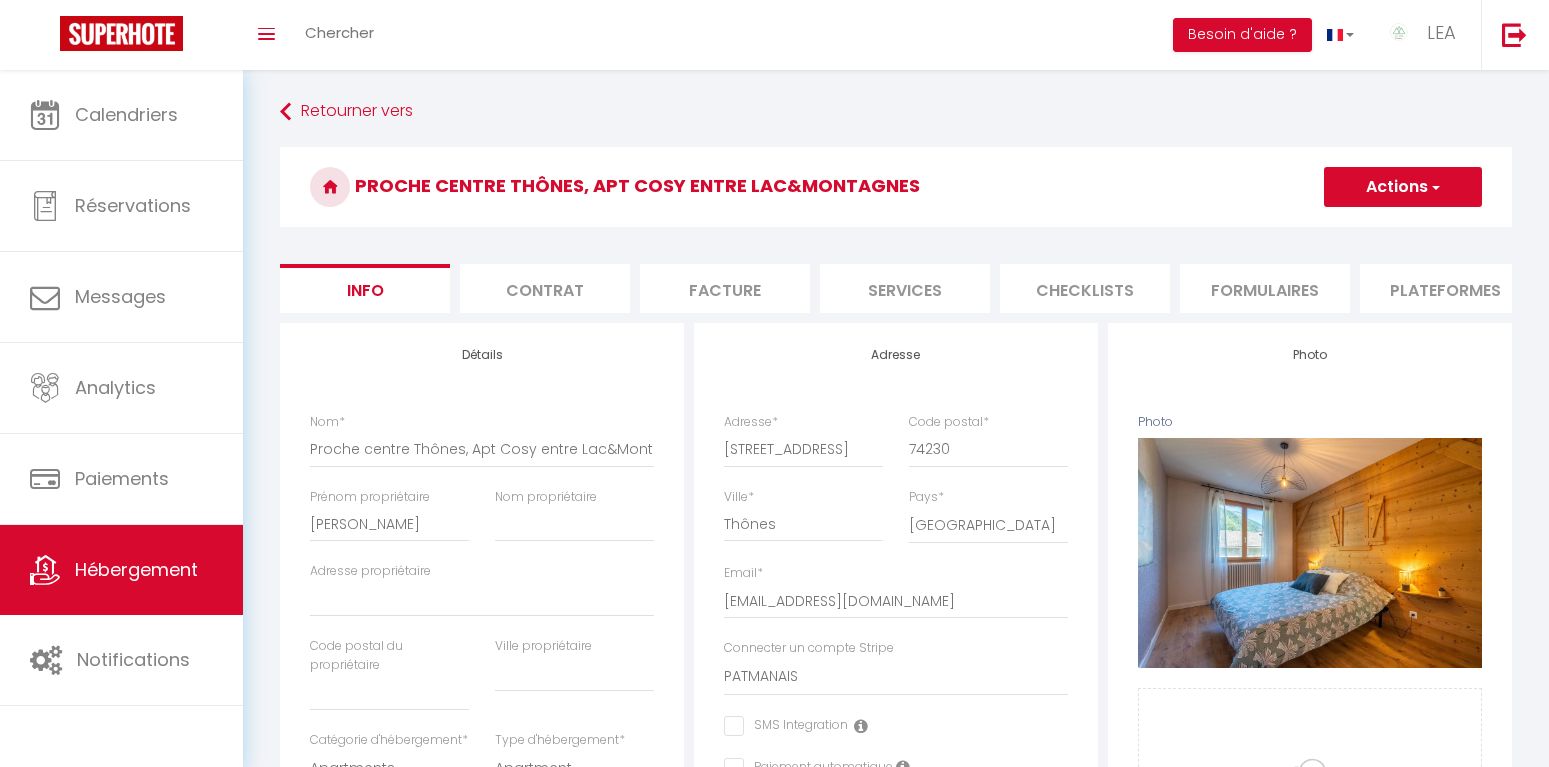select 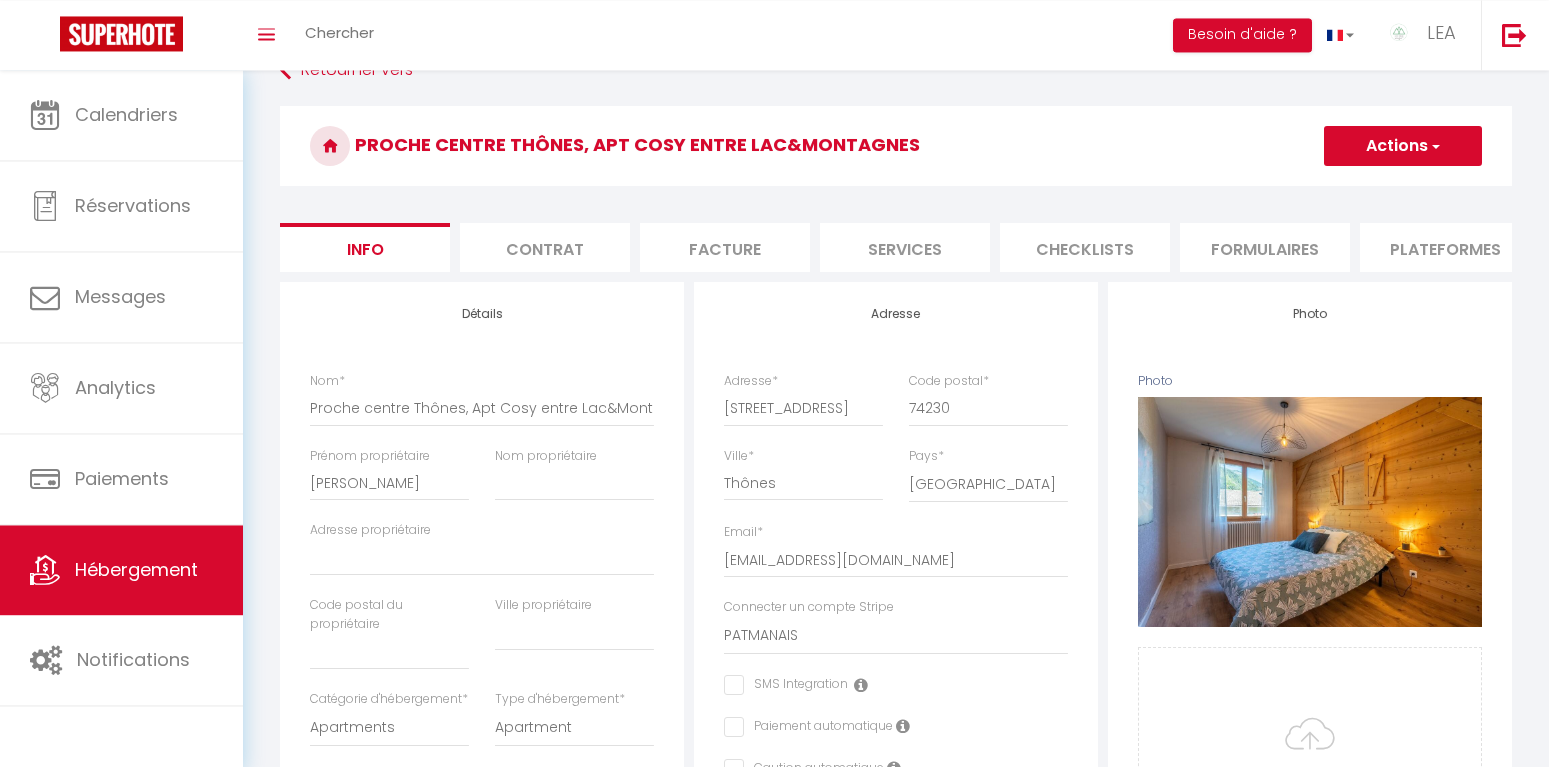 scroll, scrollTop: 0, scrollLeft: 0, axis: both 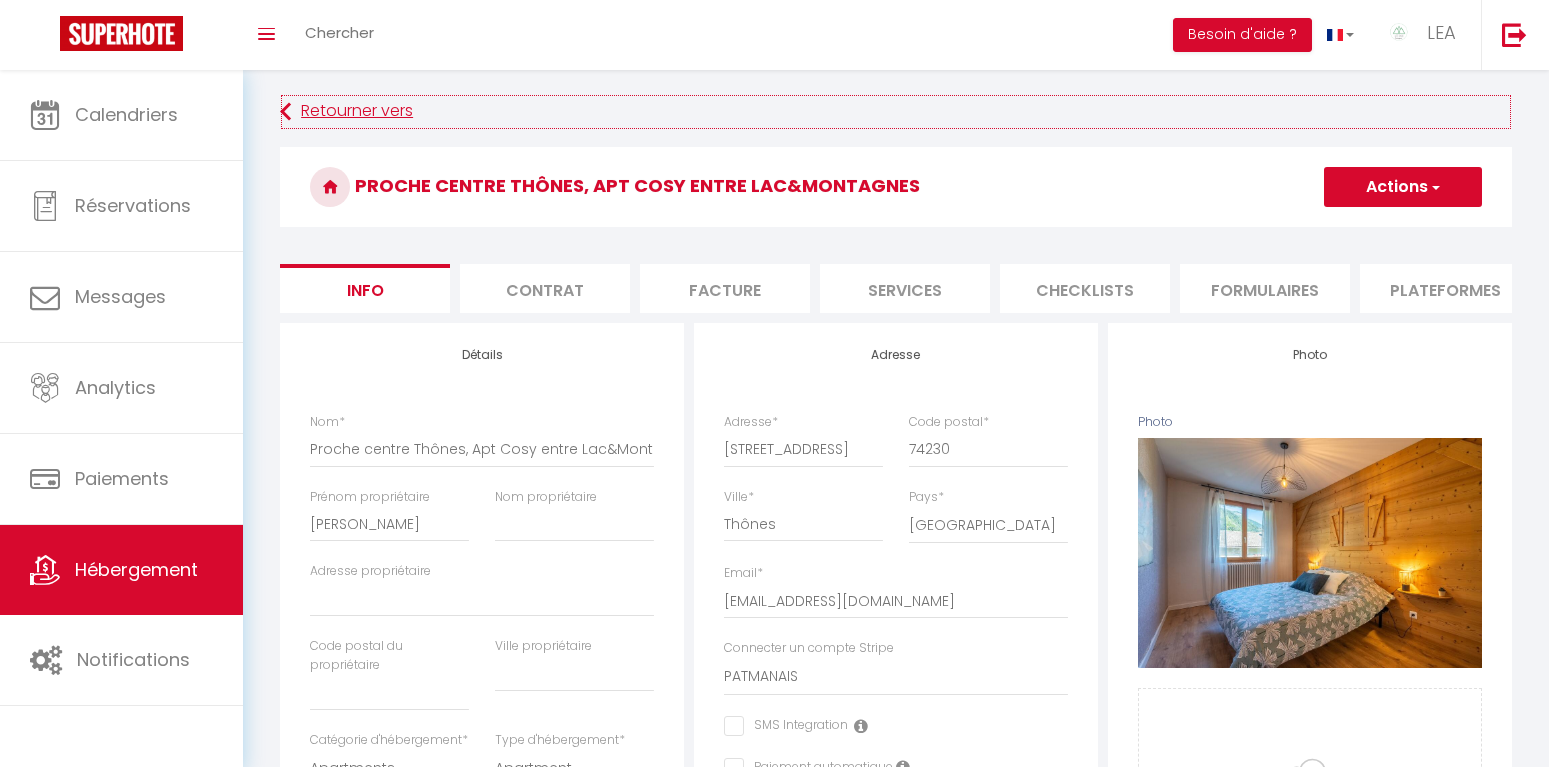 click on "Retourner vers" at bounding box center (896, 112) 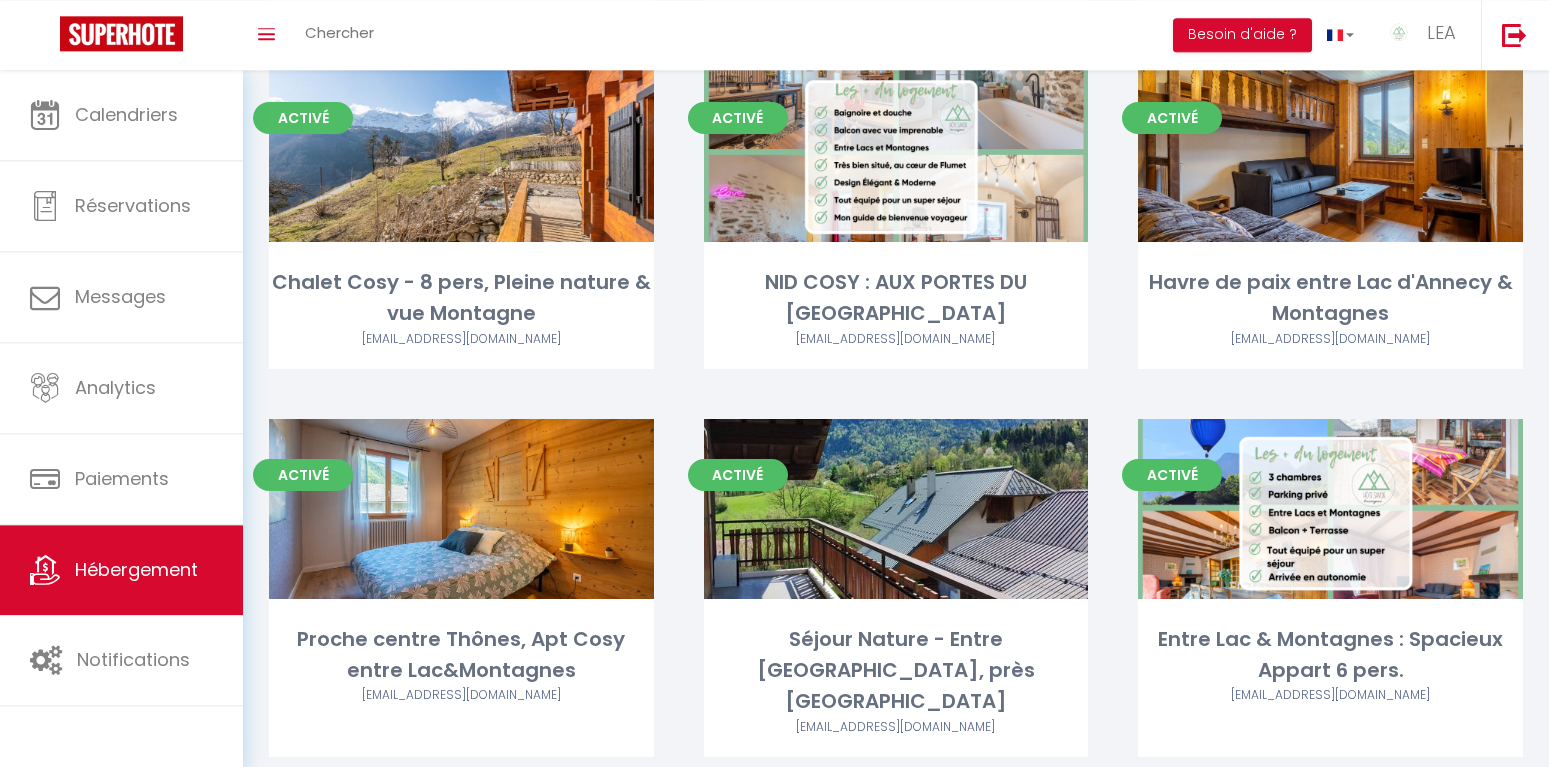 scroll, scrollTop: 0, scrollLeft: 0, axis: both 